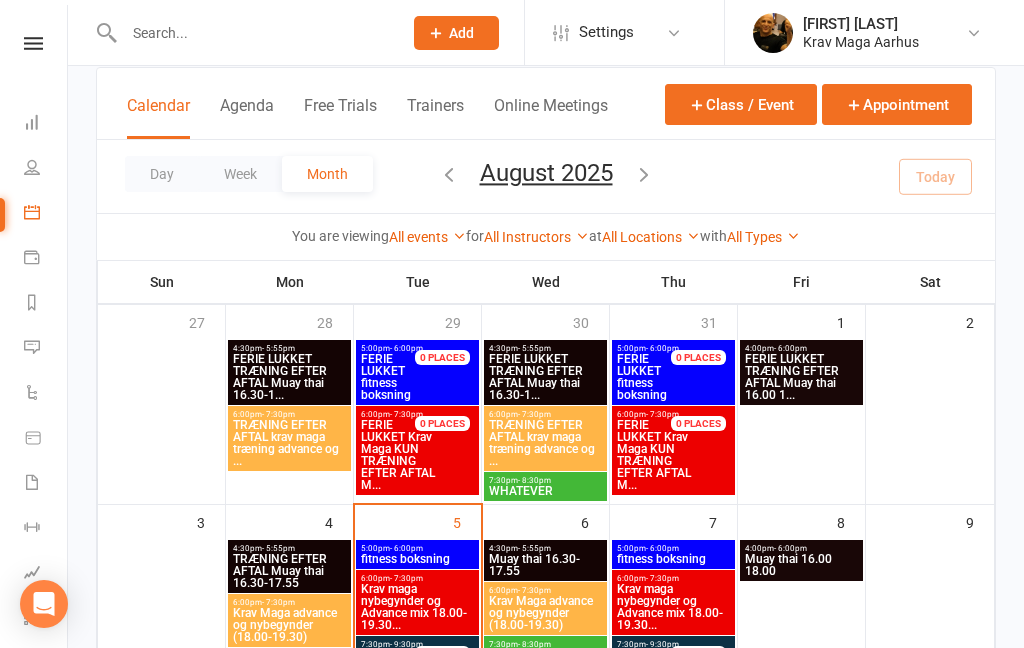 scroll, scrollTop: 120, scrollLeft: 0, axis: vertical 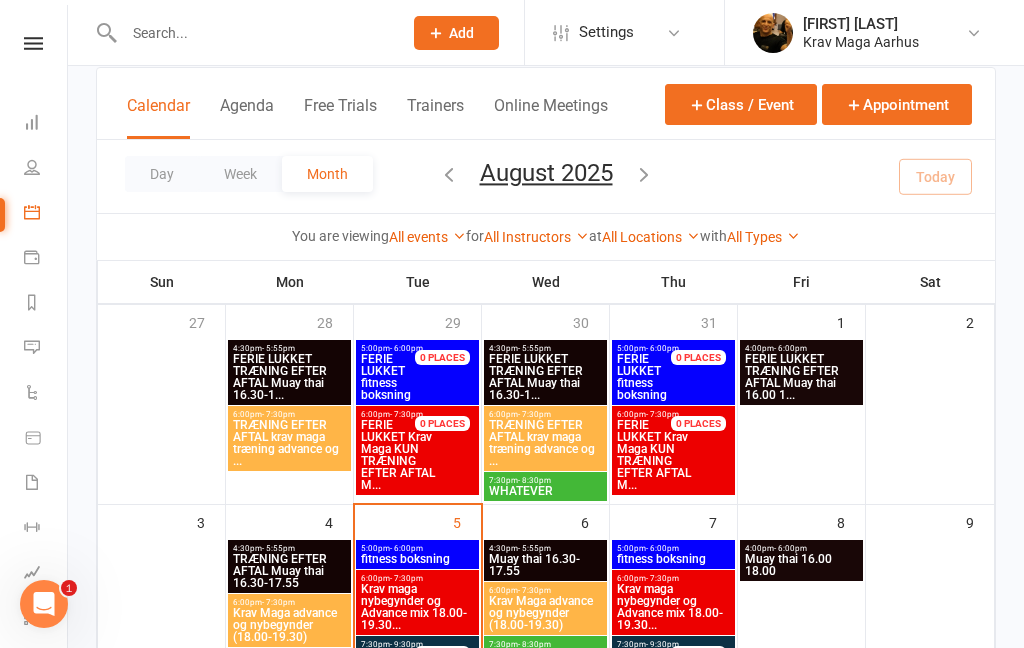 click at bounding box center (33, 43) 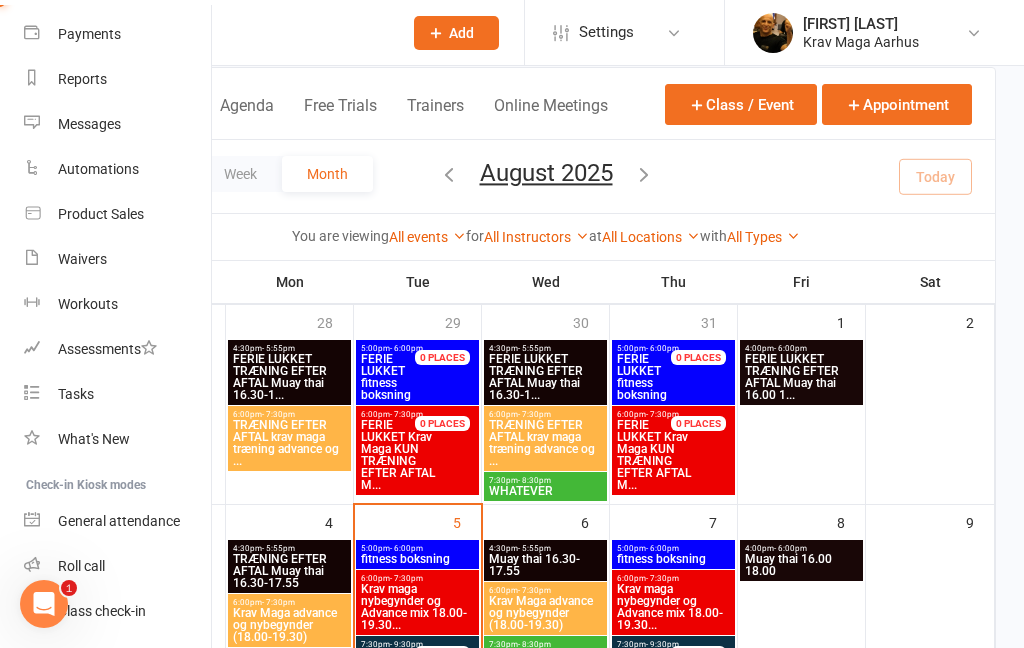 scroll, scrollTop: 185, scrollLeft: 1, axis: both 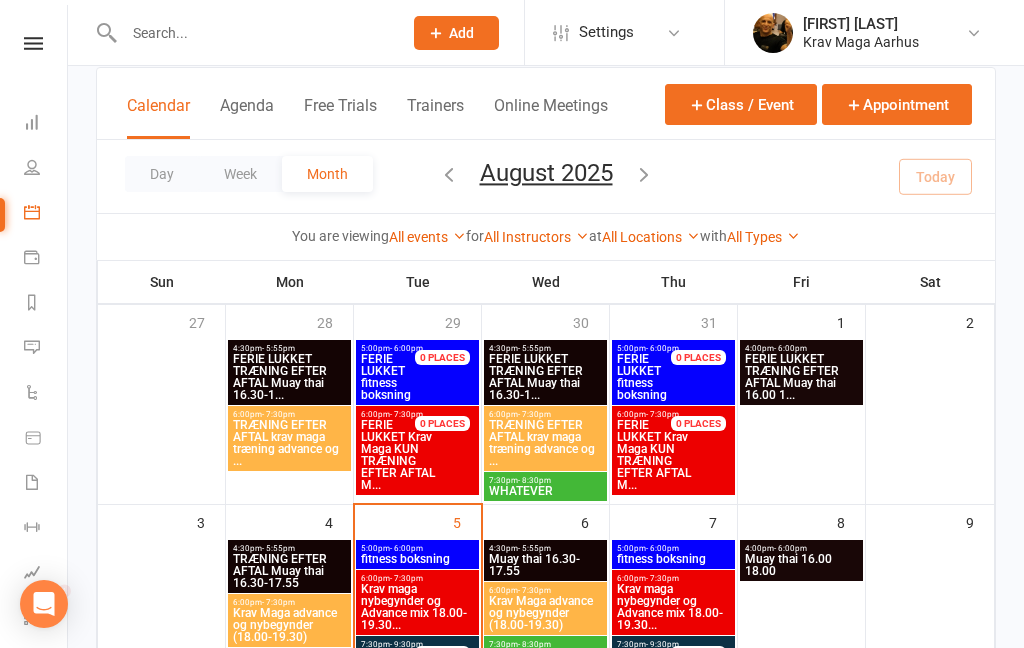 click at bounding box center [33, 43] 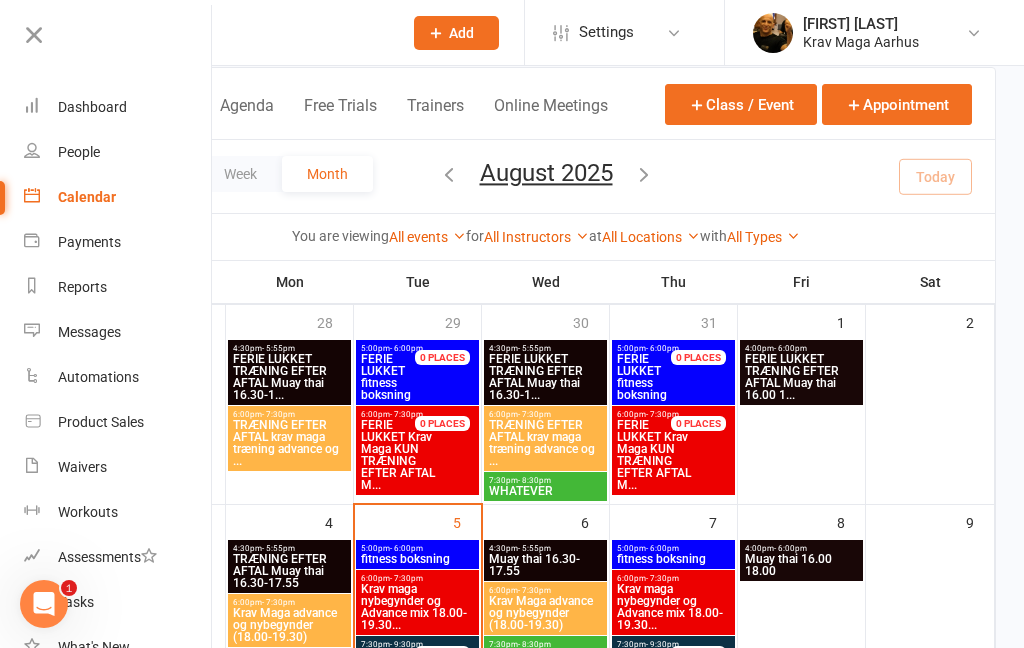 scroll, scrollTop: 0, scrollLeft: 0, axis: both 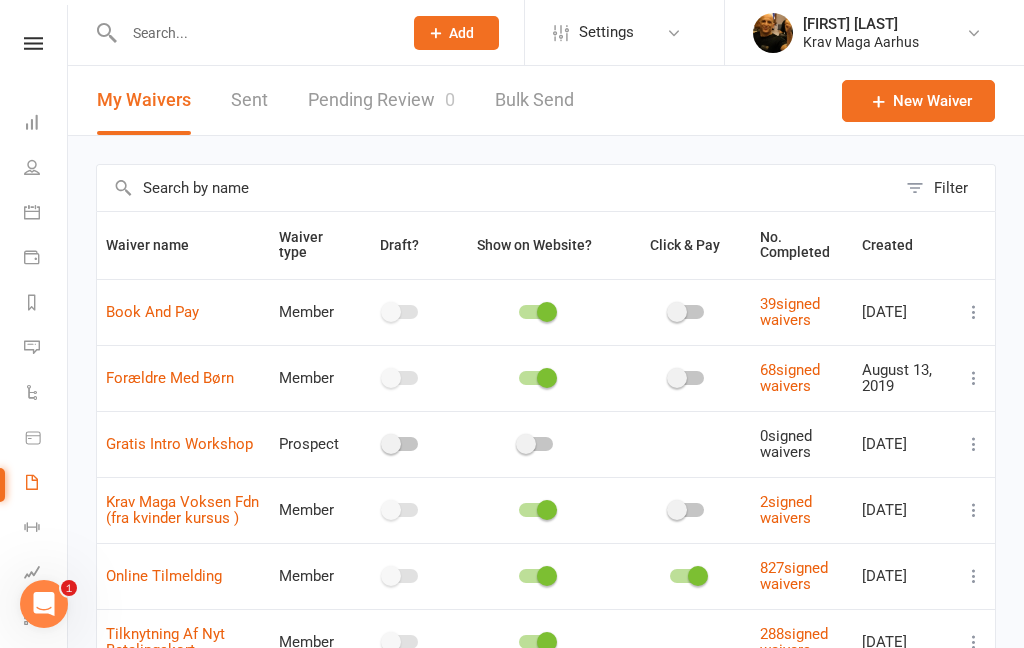 click at bounding box center (253, 33) 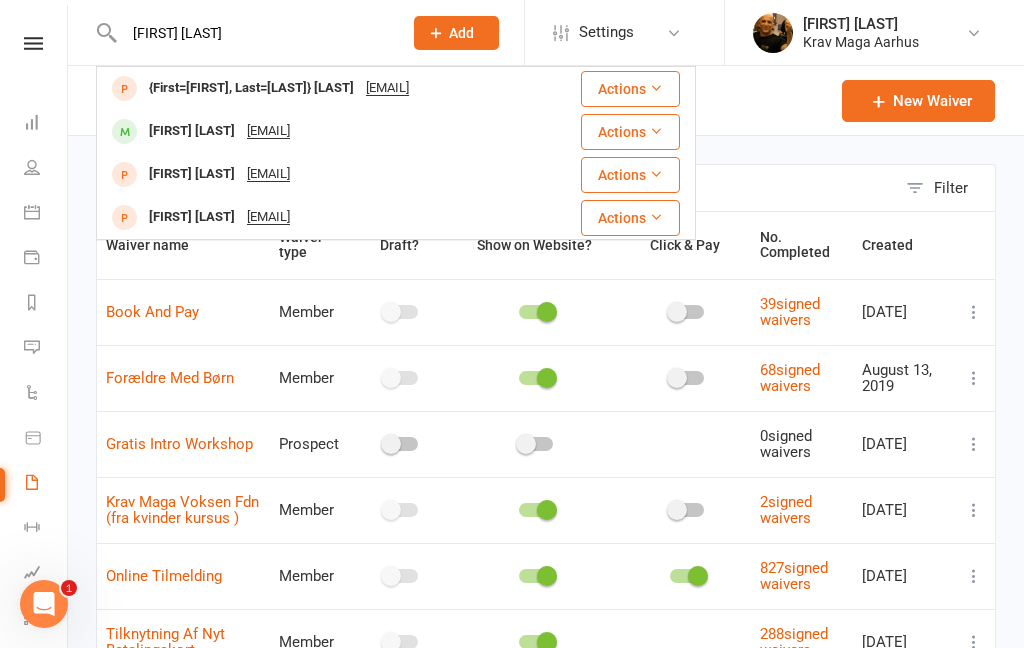 type on "[FIRST] [LAST]" 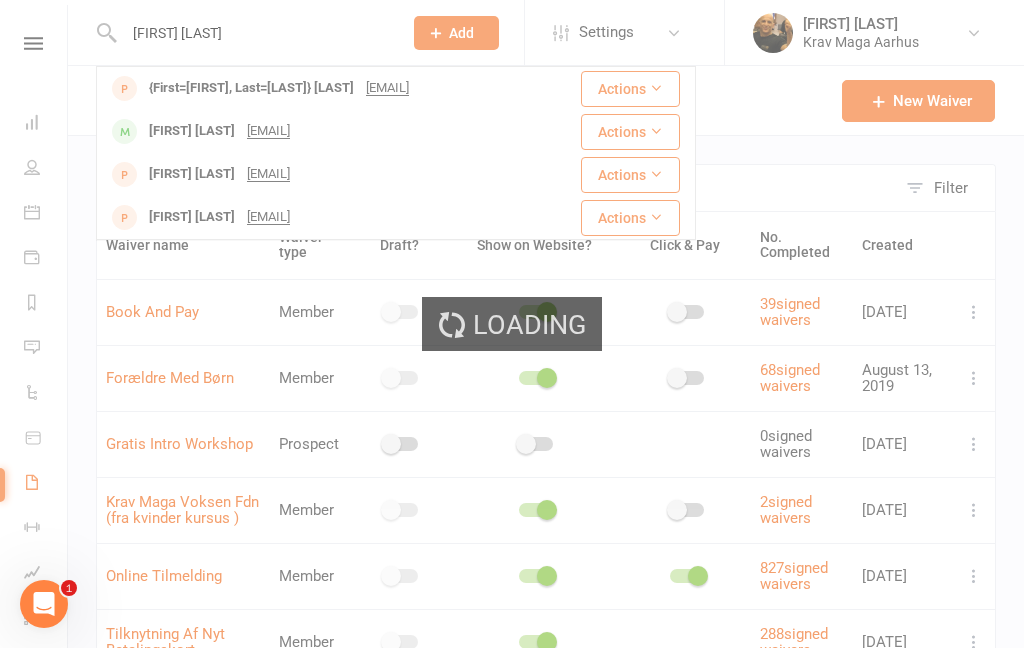 type 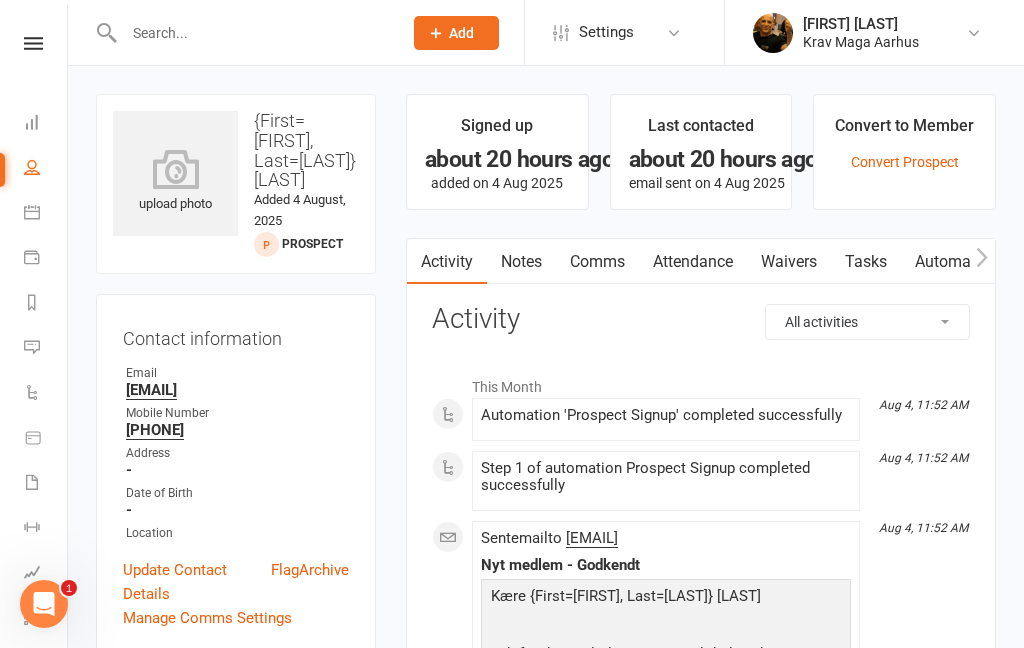 click on "Comms" at bounding box center [597, 262] 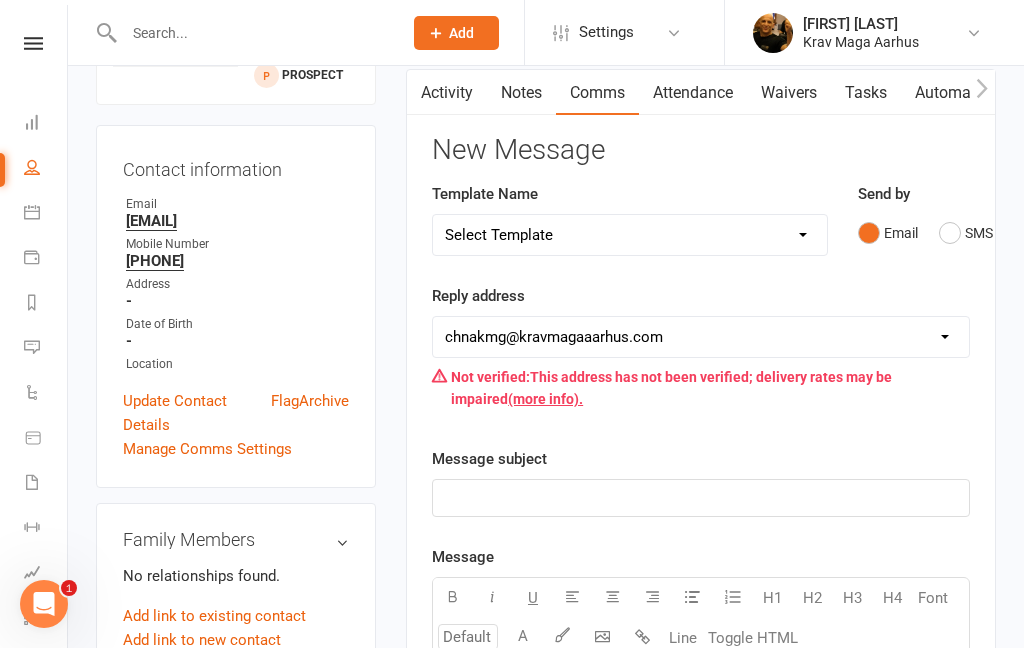 scroll, scrollTop: 158, scrollLeft: 0, axis: vertical 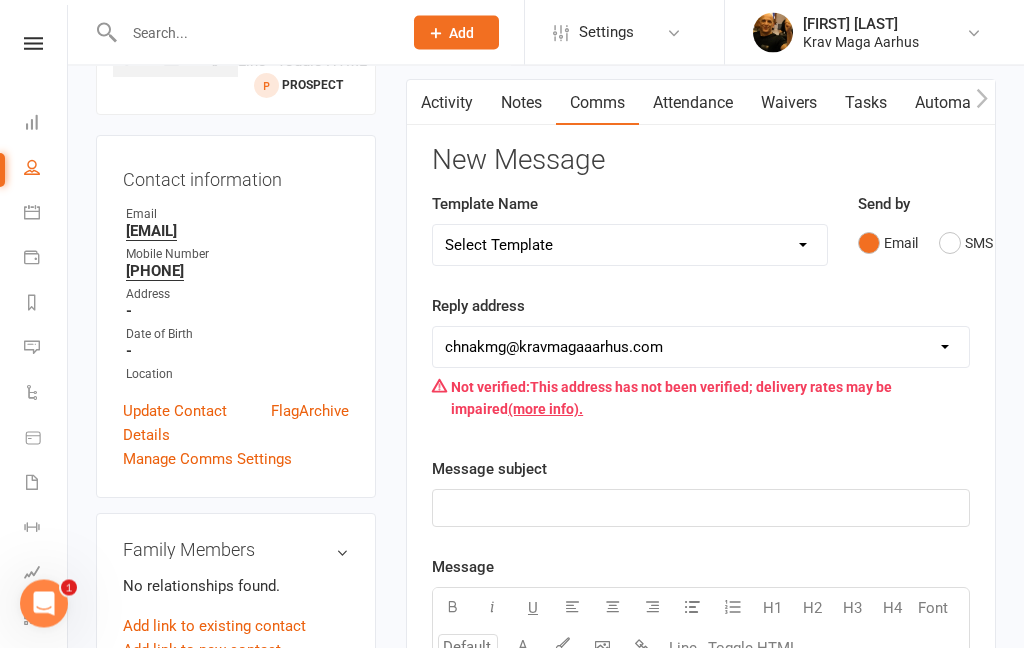 click on "Select Template [SMS] aflysning træning [Email] hvordan booke jeg på  holdet [Email] fitness boksning vigtigt info [SMS] fitness boksning vigtigt info sms [Email] fitness boksning  2025 [Email] selvforsvar kvinder tilbud (FDN) [Email] Medlemskab i bero [Email]   INVITATION TIL PRØVTIMER   GORILLA MMA 2025 [Email] 003(Prospekt facebook) gratis PrøveUge 1/2/3 [Email] Nyt prospekt prøveuge [Email] vigtigt info krav maga [Email] gratis intro for muay thai [Email] Memberships  Muay Thai/Krav maga [Email] MUAY THAI [Email] [NY] Invitation til prøveuge 2025 [Email] kurser plan [Email] opsigelse af medlemskab svare [Email] vigtigt info Muay Thai [SMS] Krav Maga Aarhus Vigtigt Info [SMS] vigtigt info Muay Thai sms [Email] 001(prospect)self defence  +fitness+  Invite to Free Class [Email] aflysning træning [Email] booking [SMS] booking [Email] efter intro krav Maga [Email] fejl i betaling [Email] gratis prøvuge +fri class (1/2) [SMS] helligdage [Email] helligdage [Email] invitation til kvinder   prøveuger" at bounding box center (630, 246) 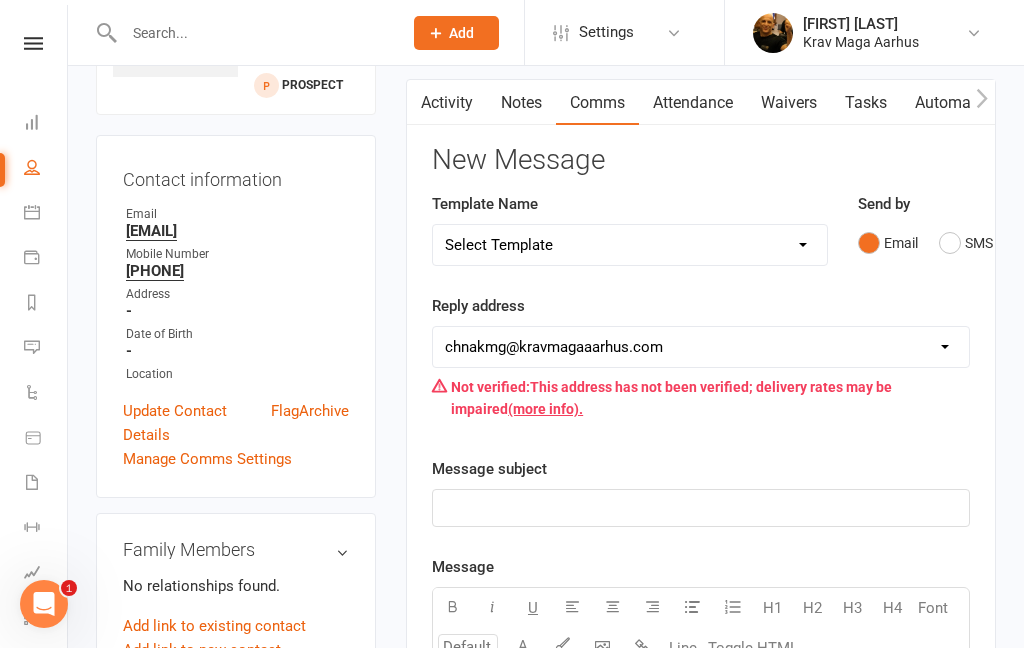 select on "4" 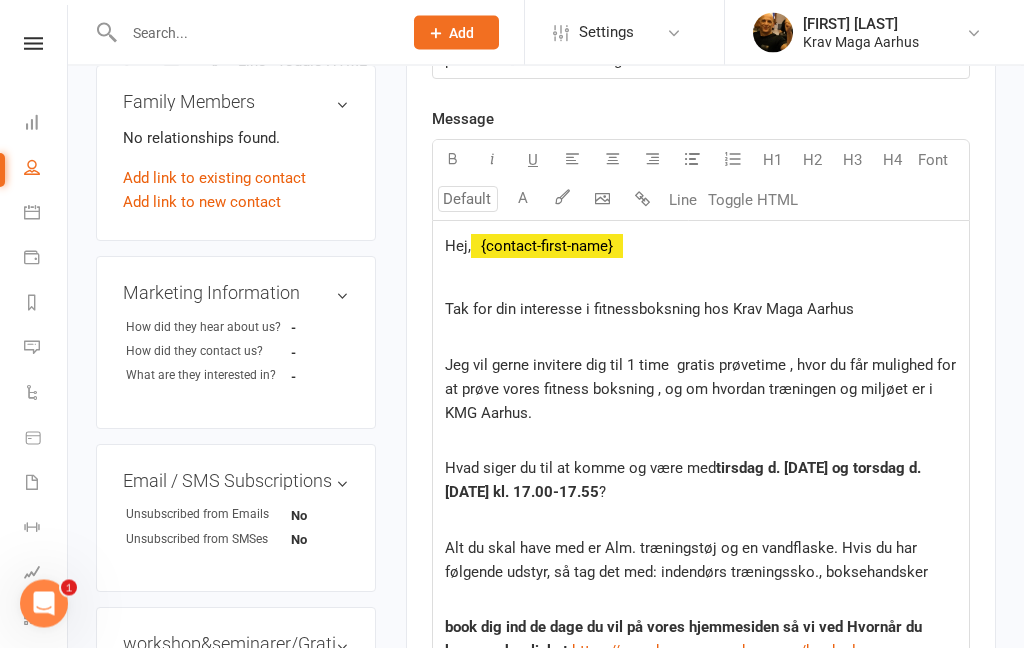 scroll, scrollTop: 692, scrollLeft: 0, axis: vertical 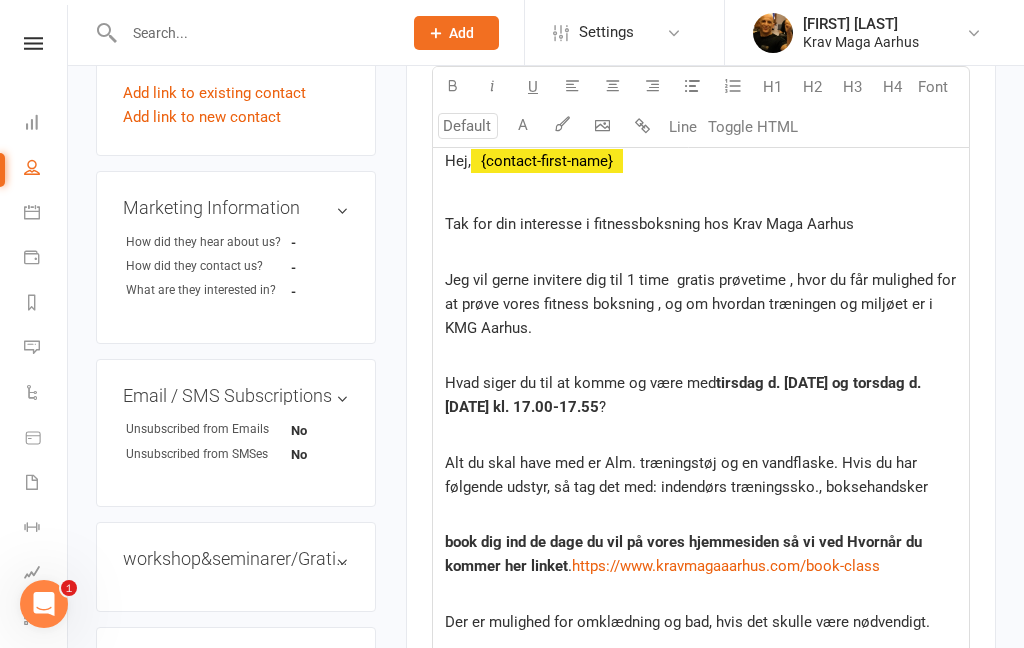 click on "tirsdag d. [DATE] og torsdag d. [DATE] kl. 17.00-17.55" 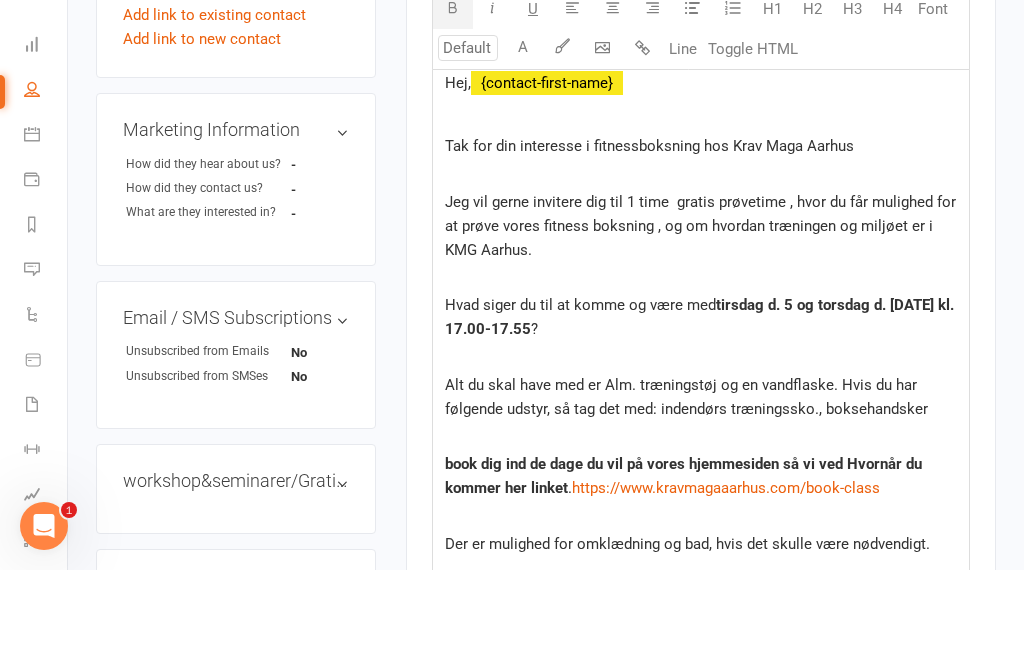 type 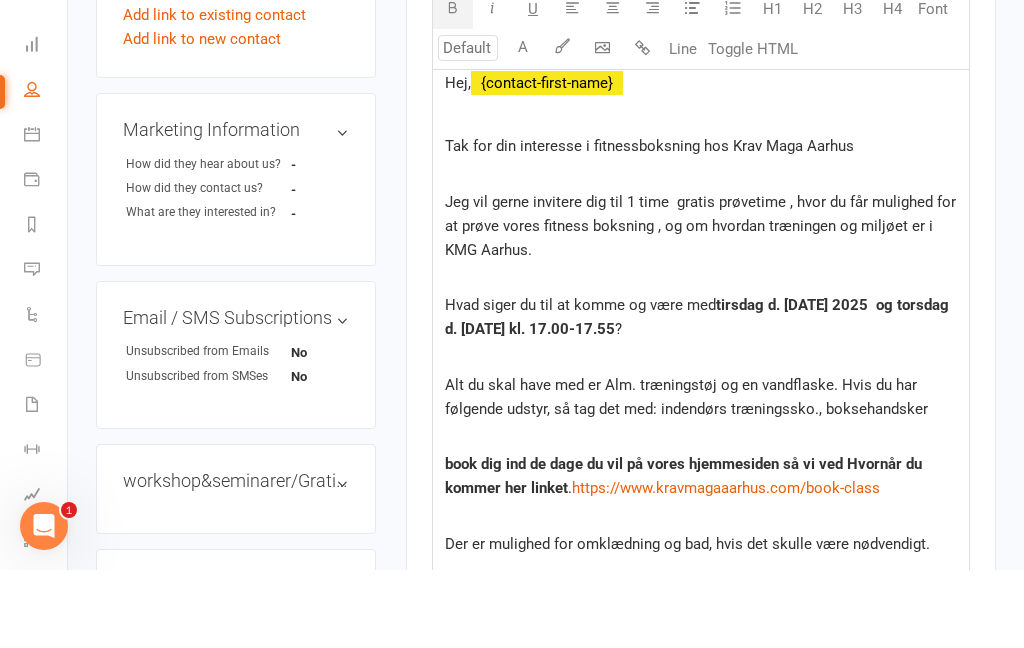 click on "tirsdag d. [DATE] 2025  og torsdag d. [DATE] kl. 17.00-17.55" 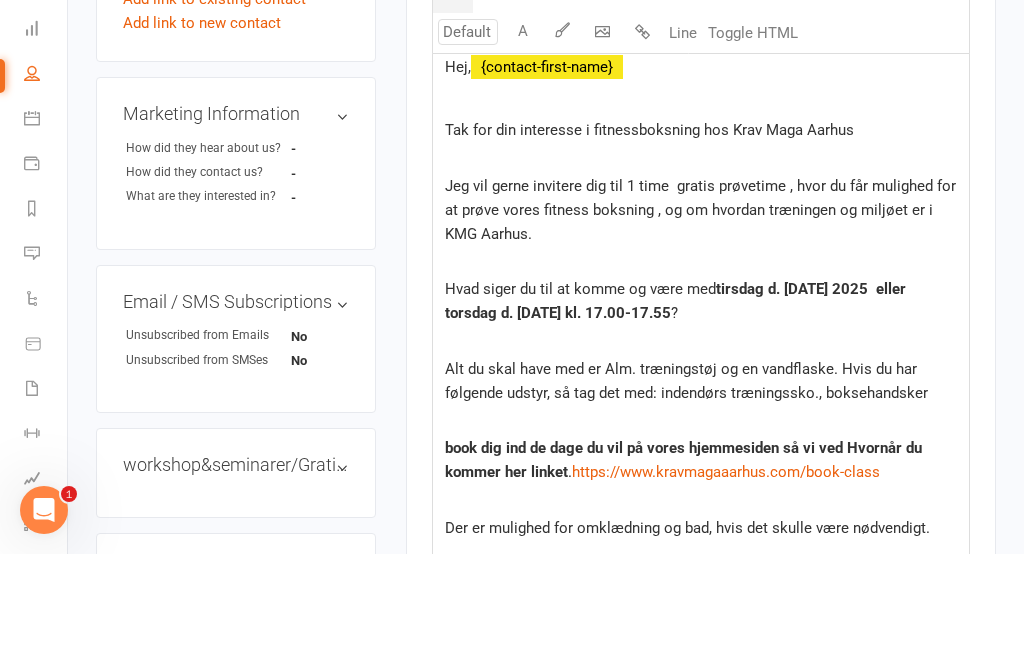 click on "tirsdag d. [DATE] 2025  eller torsdag d. [DATE] kl. 17.00-17.55" 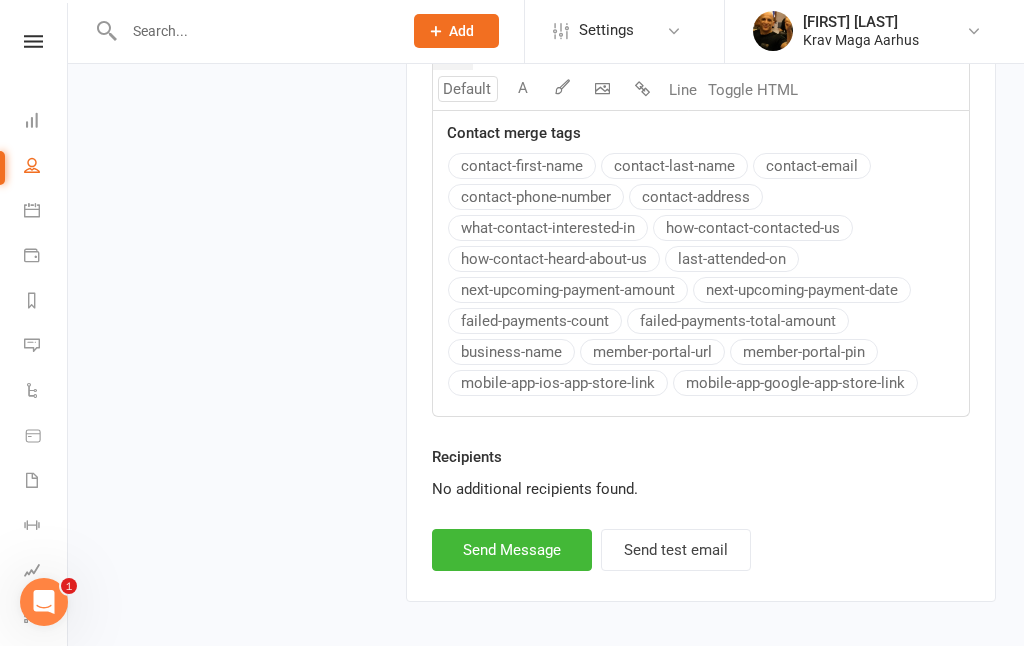 scroll, scrollTop: 2083, scrollLeft: 0, axis: vertical 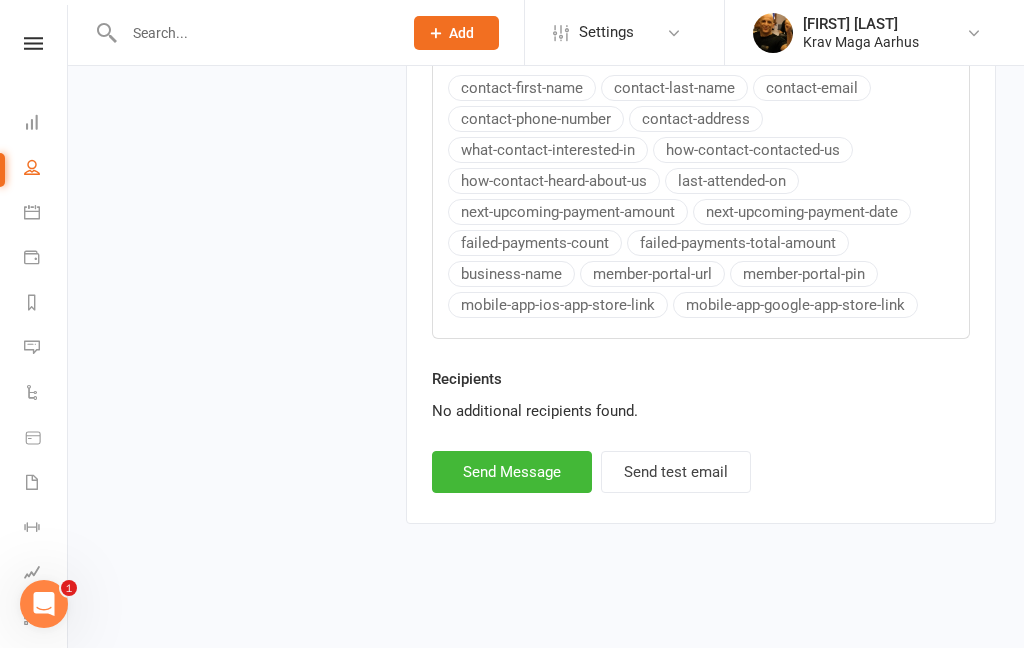 click on "Send Message" at bounding box center (512, 472) 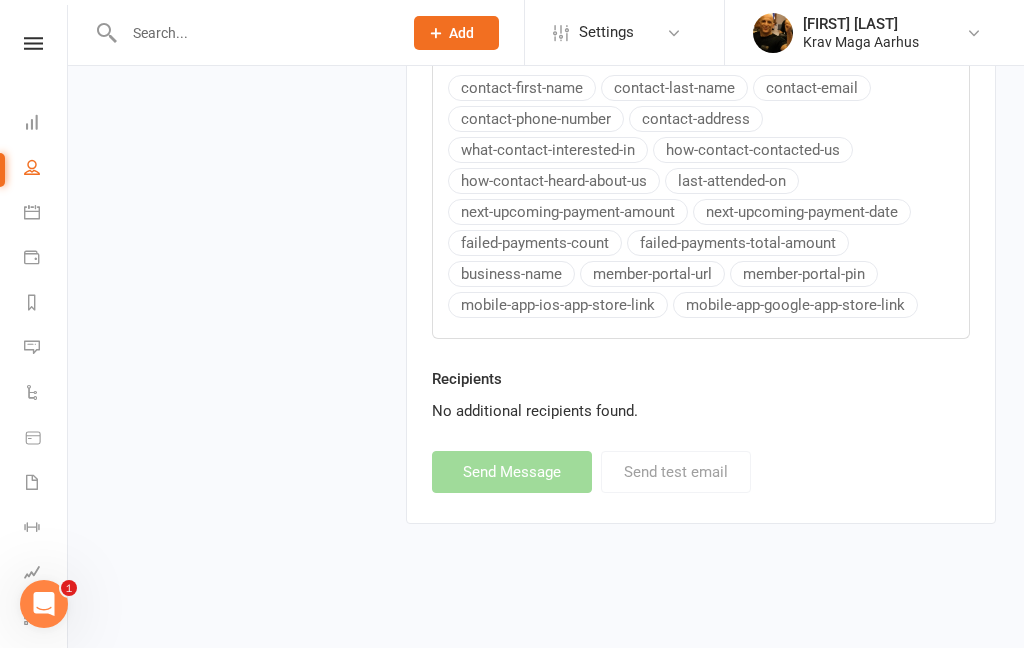 select 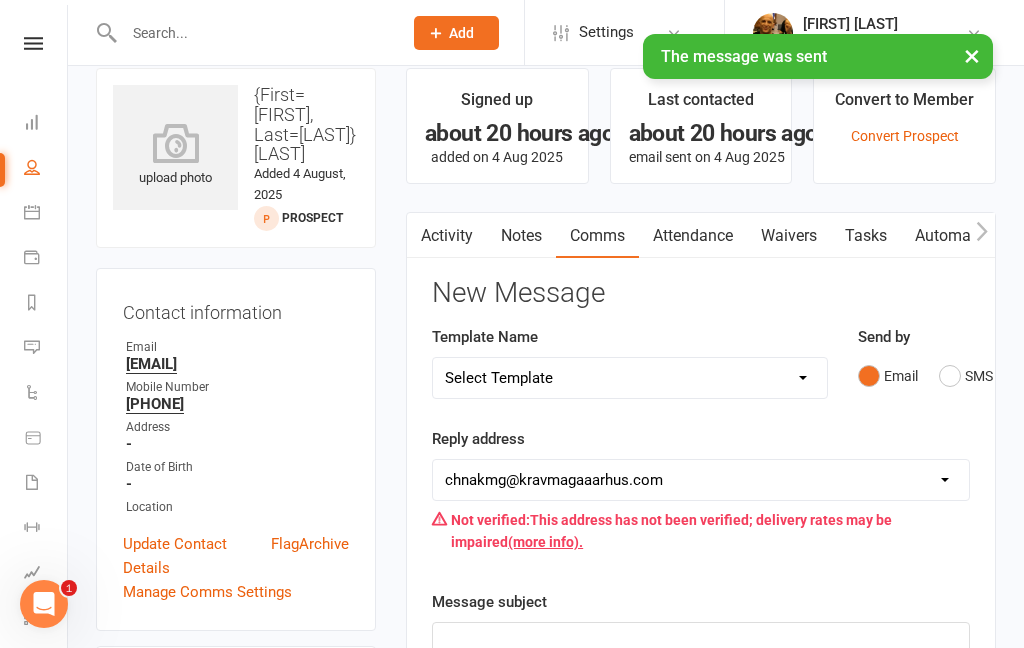 scroll, scrollTop: 0, scrollLeft: 0, axis: both 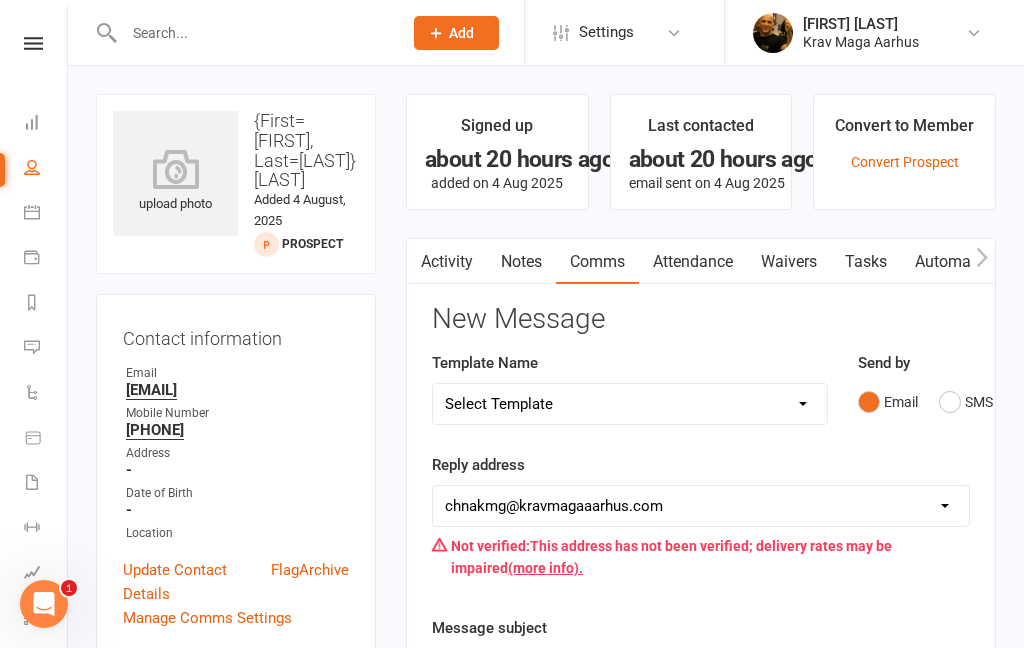 click at bounding box center [253, 33] 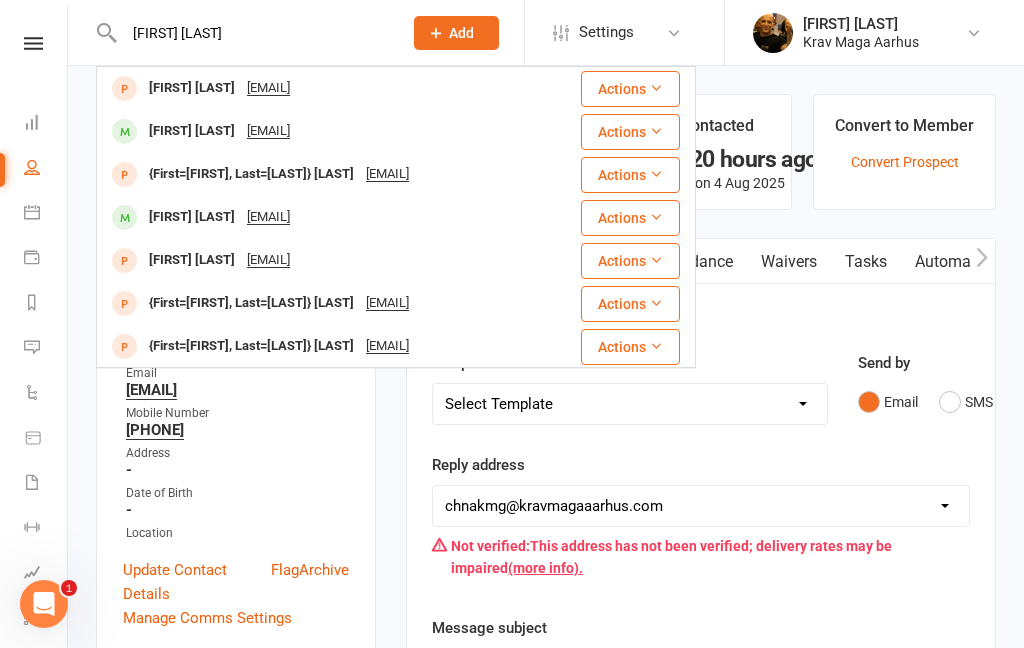 type on "[FIRST] [LAST]" 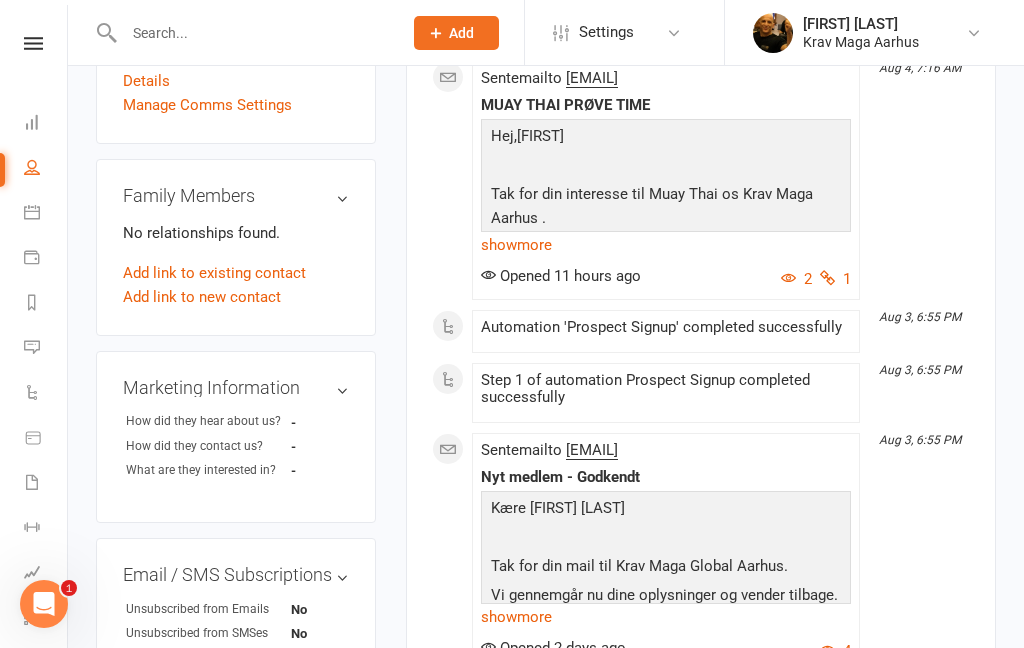 scroll, scrollTop: 490, scrollLeft: 0, axis: vertical 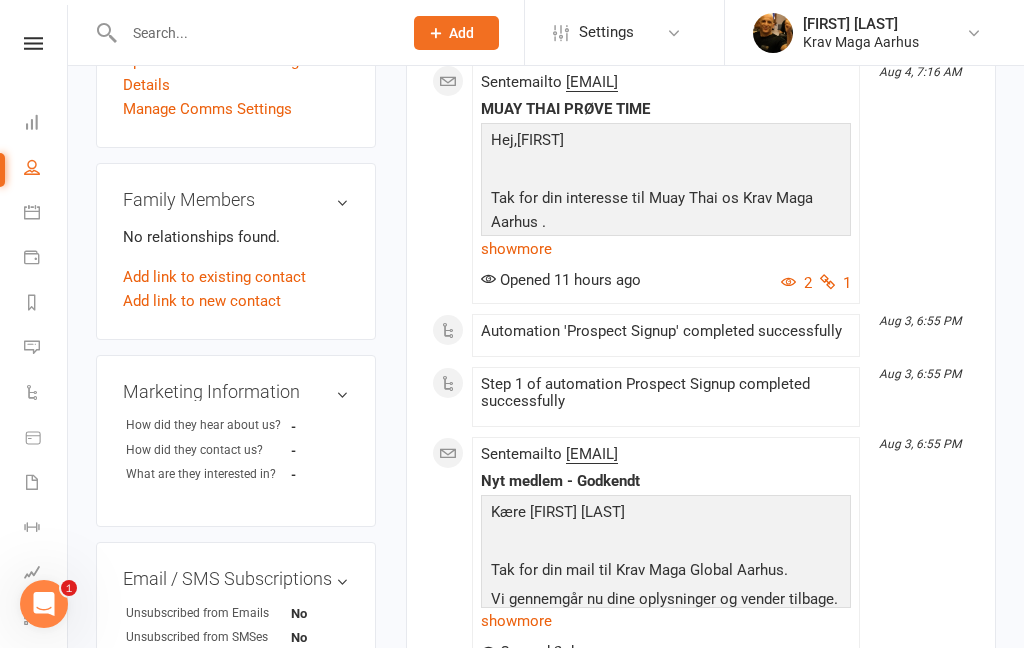 click on "show  more" at bounding box center [666, 249] 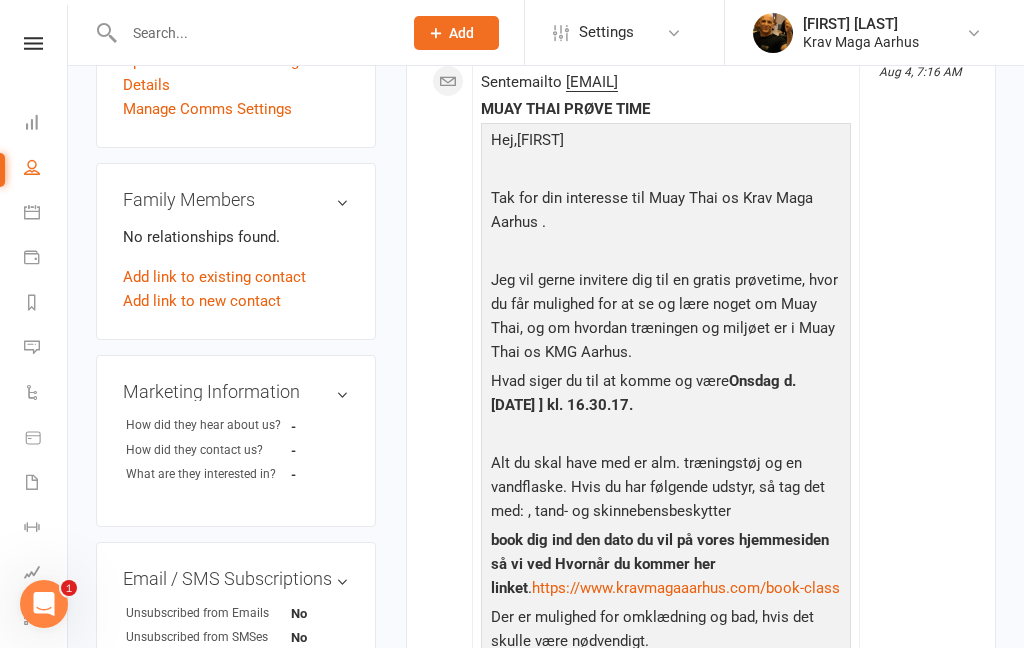 click on "This Month [DATE], [TIME] Clicked a link in email 'MUAY THAI PRØVE TIME' sent on [DATE] at [TIME]. Link: https://www.kravmagaaarhus.com/book-class [DATE], [TIME] Booked: [DATE] at [TIME] for the event Muay thai 16.30-17.55, from the website calendar   [DATE]   Sent  email  to   [EMAIL]   MUAY THAI PRØVE TIME Hej, [FIRST]  Tak for din interesse til Muay Thai os Krav Maga Aarhus .   Jeg vil gerne invitere dig til en gratis prøvetime, hvor du får mulighed for at se og lære noget om Muay Thai, og om hvordan træningen og miljøet er i  Muay Thai os KMG Aarhus. Hvad siger du til at komme og være  Onsdag d. [DATE] ] kl. 16.30.17.   Alt du skal have med er alm. træningstøj og en vandflaske. Hvis du har følgende udstyr, så tag det med: , tand- og skinnebensbeskytter book dig ind den dato du vil på vores hjemmesiden så vi ved Hvornår du kommer her linket  .  https://www.kravmagaaarhus.com/book-class Der er mulighed for omklædning og bad, hvis det skulle være nødvendigt." at bounding box center [701, 759] 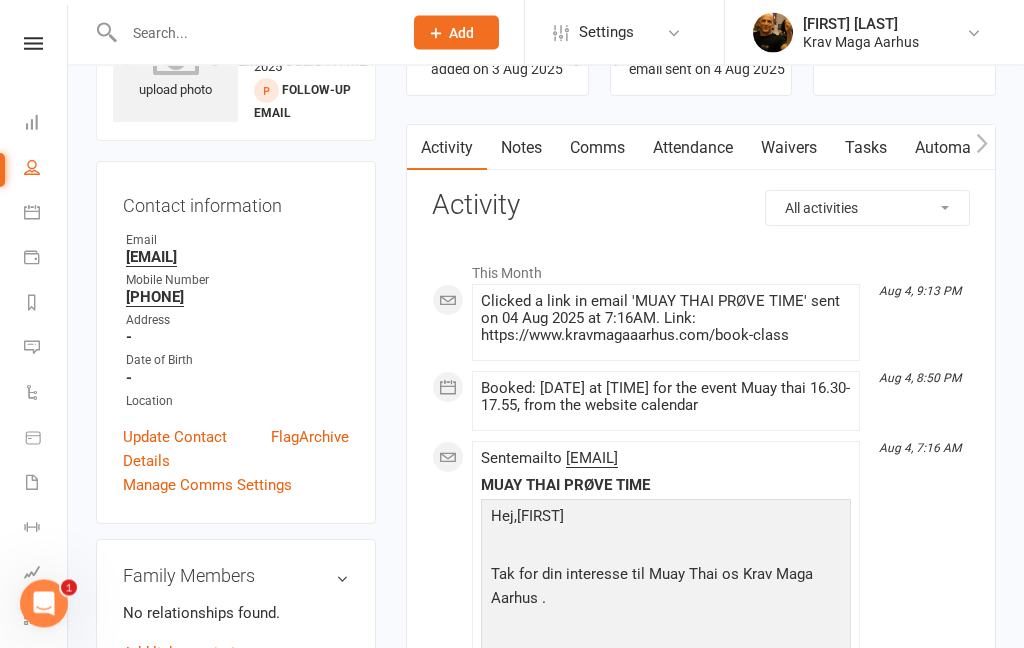 scroll, scrollTop: 0, scrollLeft: 0, axis: both 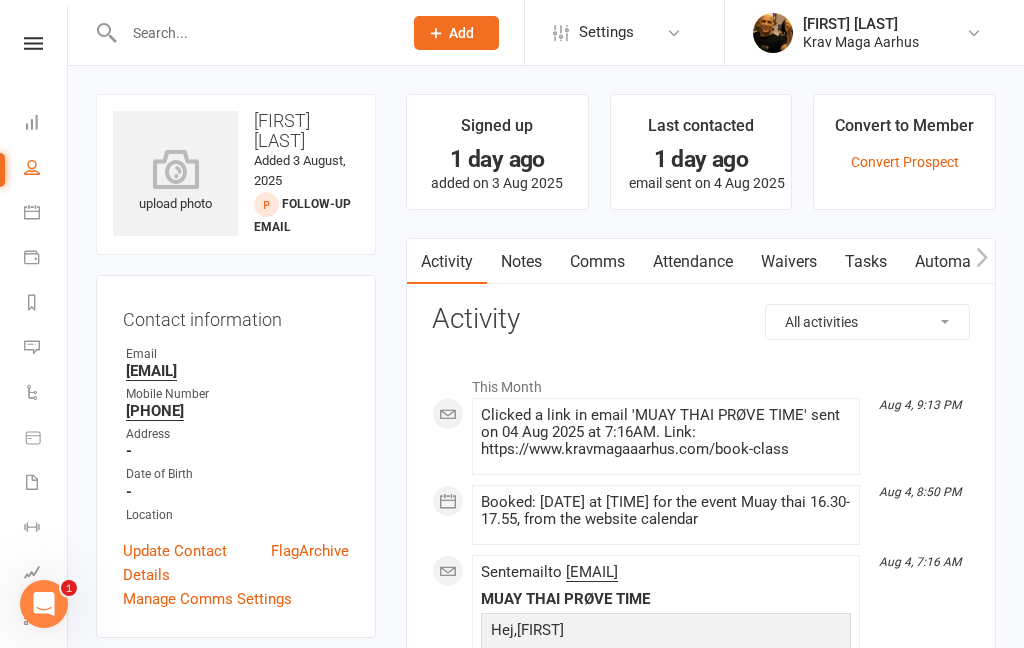 click at bounding box center (33, 43) 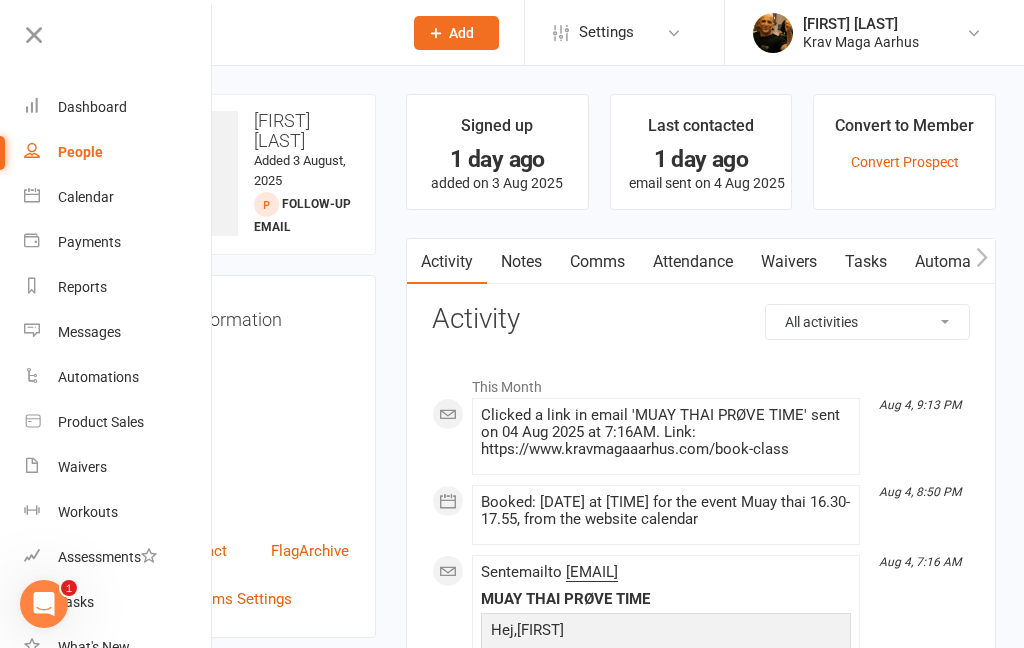 click on "Waivers" at bounding box center [82, 467] 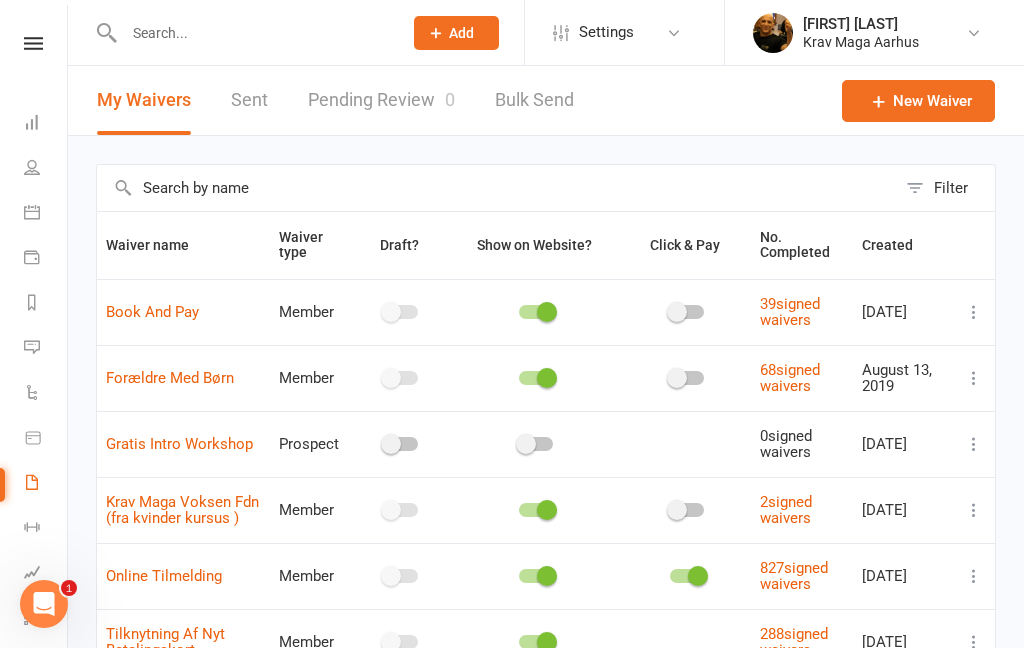 click at bounding box center [253, 33] 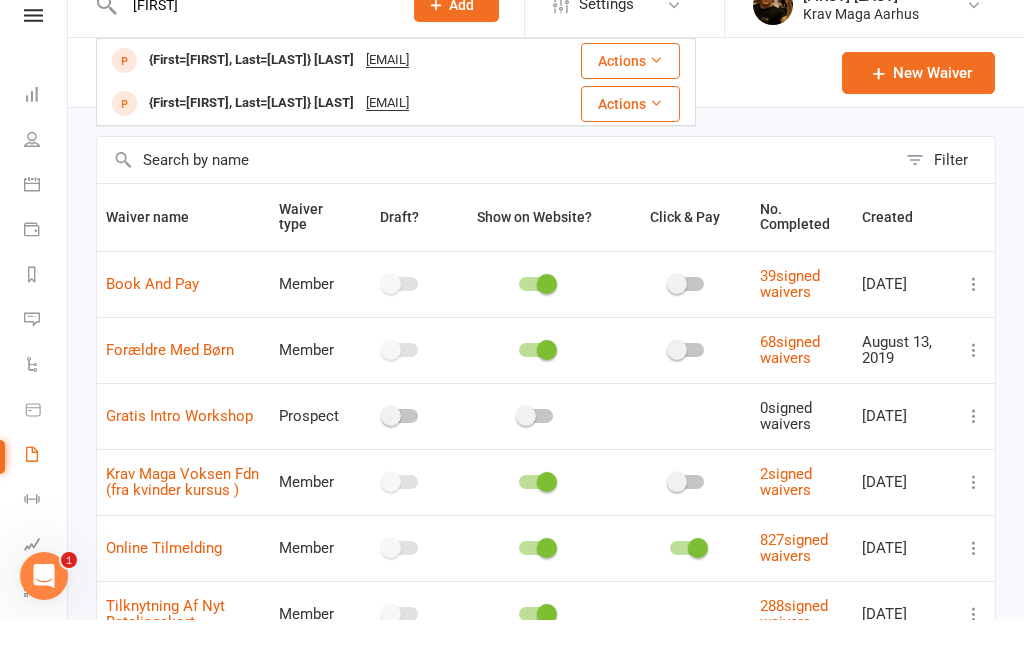 type on "[FIRST]" 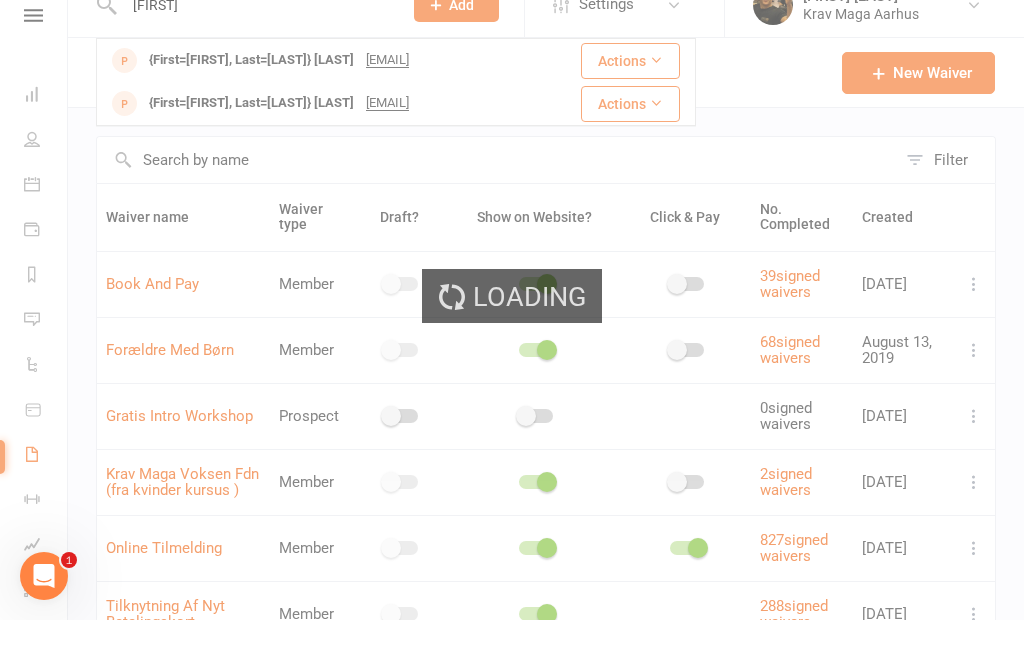 type 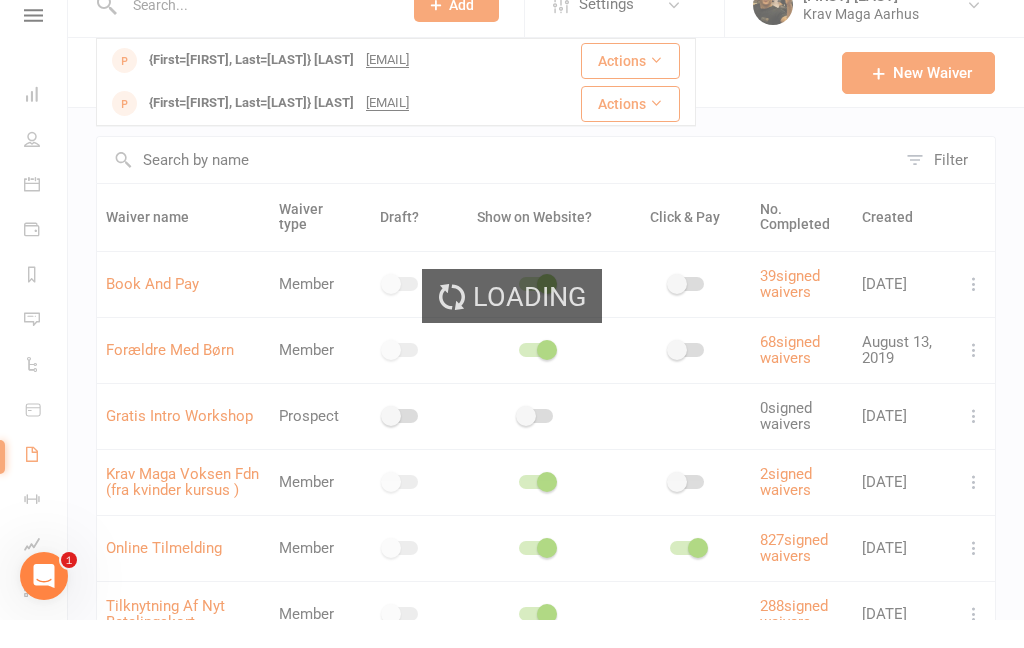 scroll, scrollTop: 28, scrollLeft: 0, axis: vertical 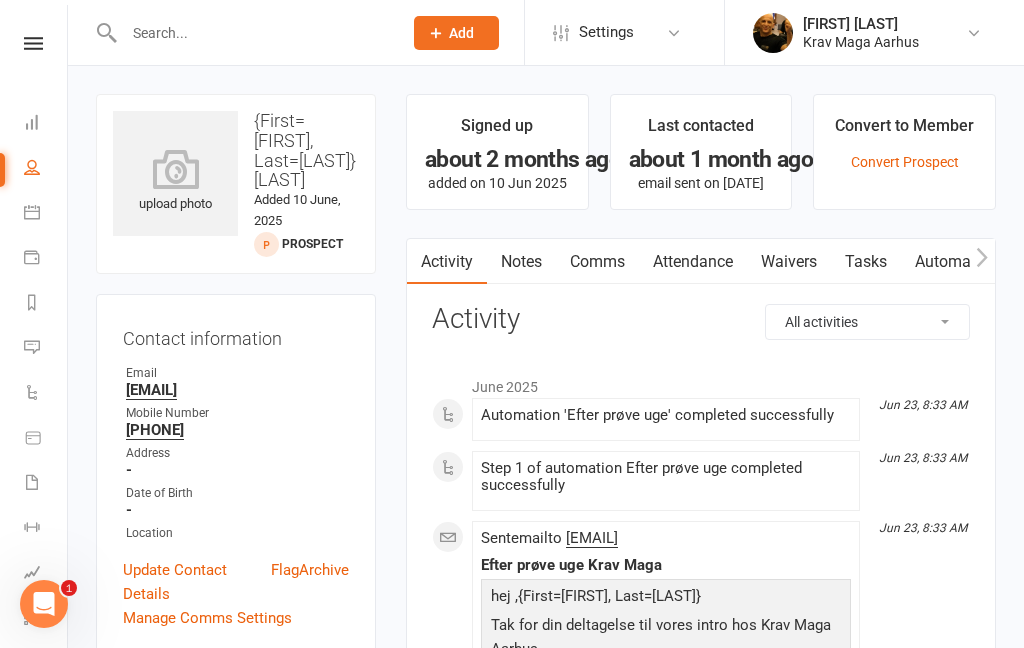 click at bounding box center [33, 43] 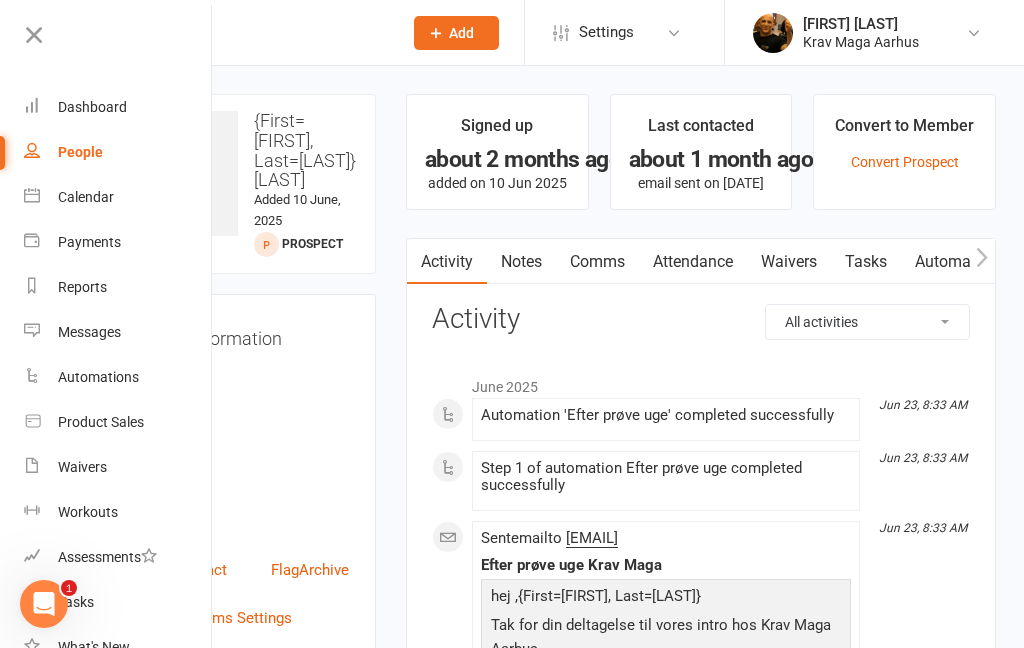 click on "Dashboard" at bounding box center (92, 107) 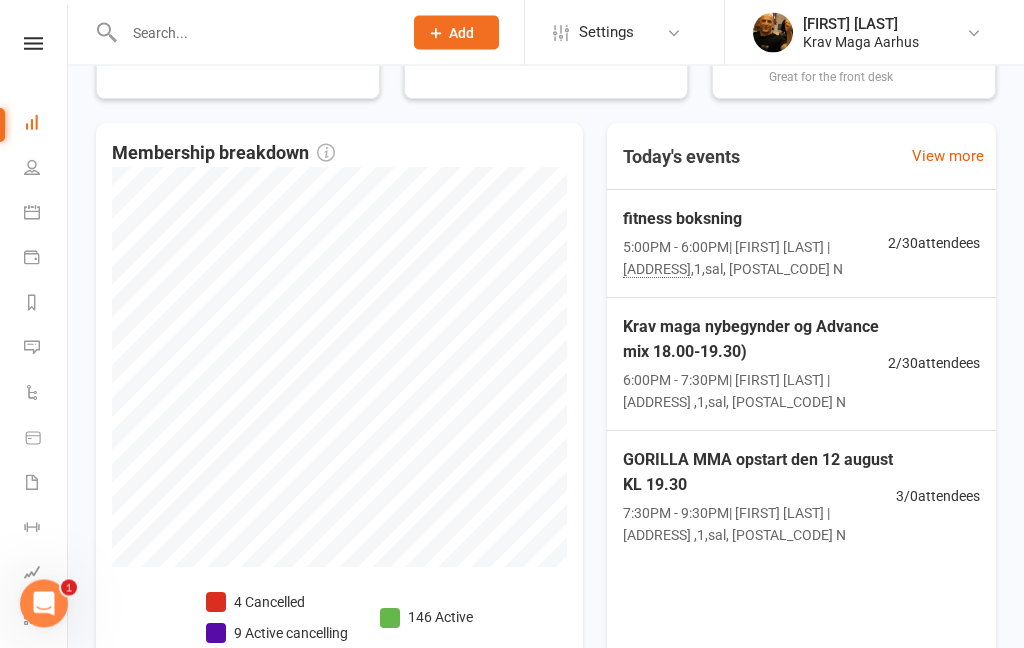 scroll, scrollTop: 530, scrollLeft: 0, axis: vertical 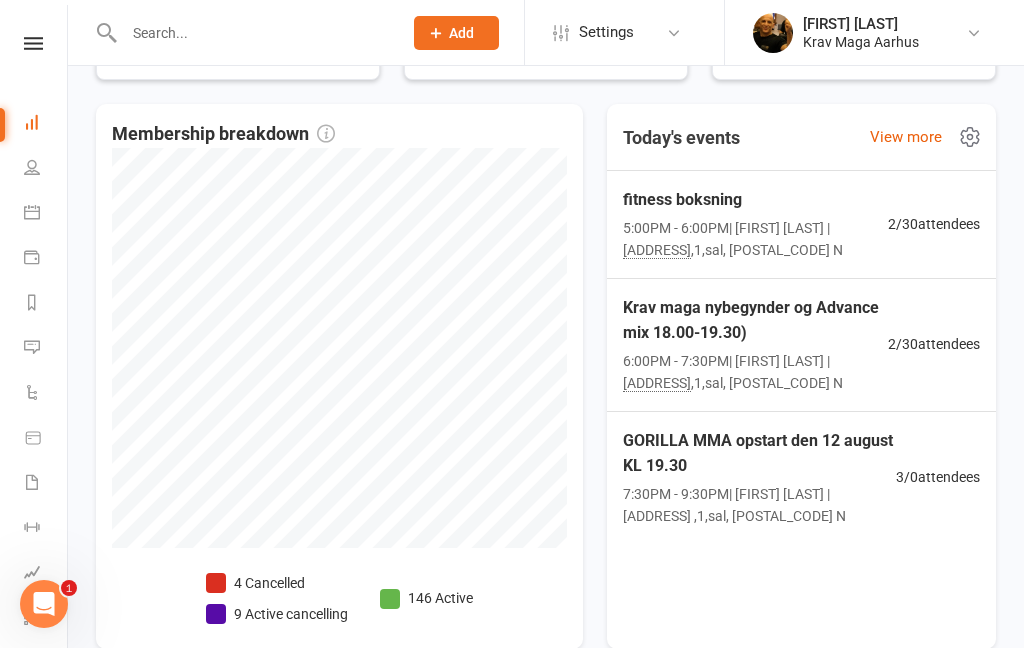 click on "Krav maga   nybegynder  og Advance mix 18.00-19.30)" at bounding box center [755, 320] 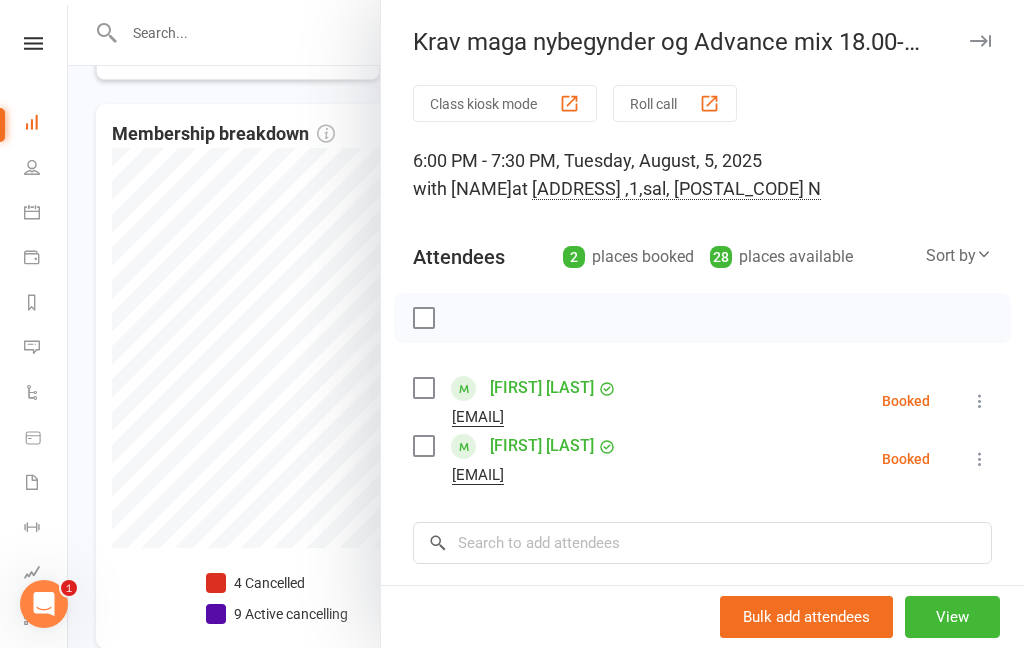 click at bounding box center [546, 324] 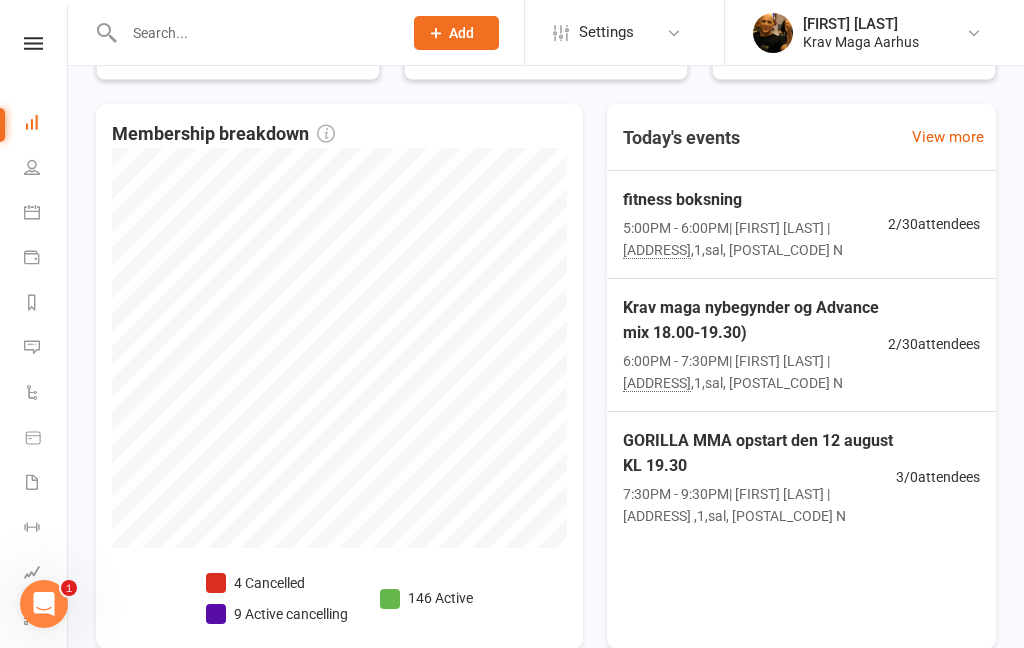 click on "GORILLA MMA opstart den 12 august  KL 19.30" at bounding box center [759, 453] 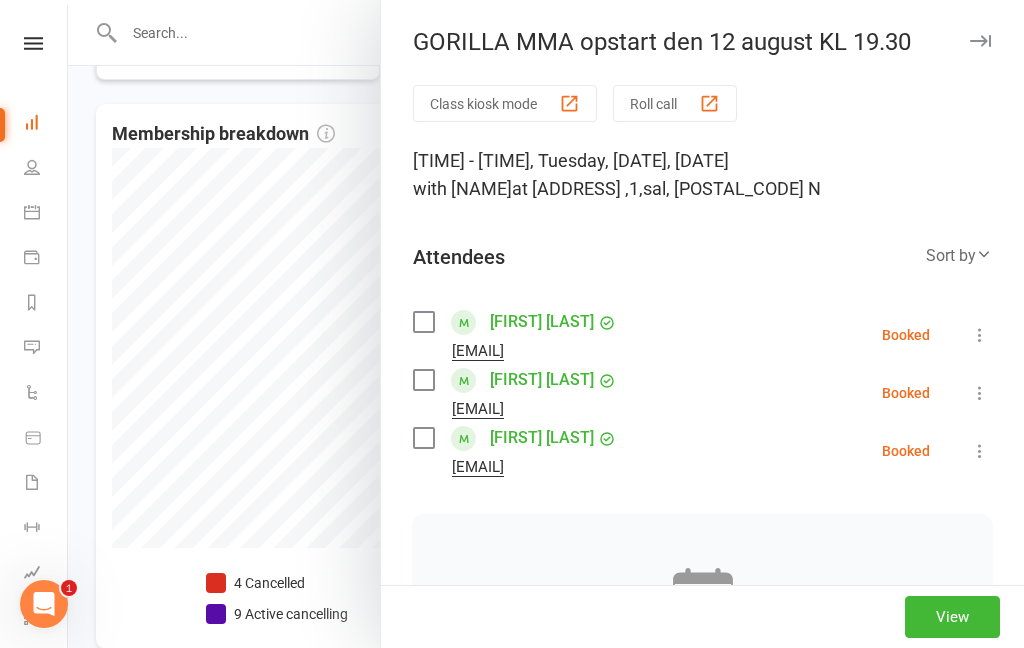 click at bounding box center (546, 324) 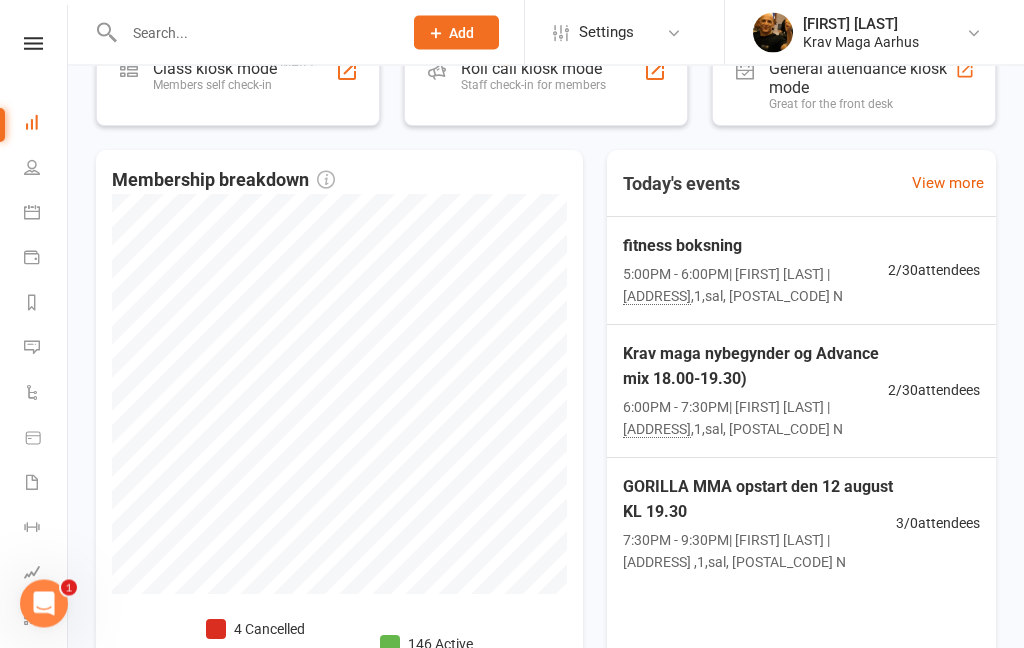 click on "fitness boksning" at bounding box center [755, 247] 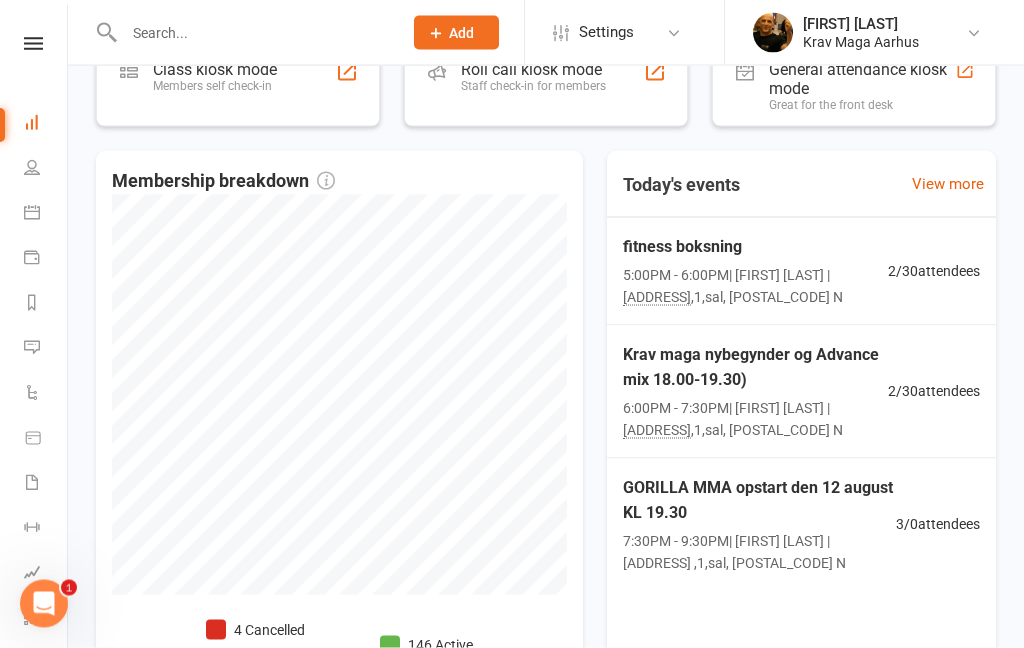 scroll, scrollTop: 484, scrollLeft: 0, axis: vertical 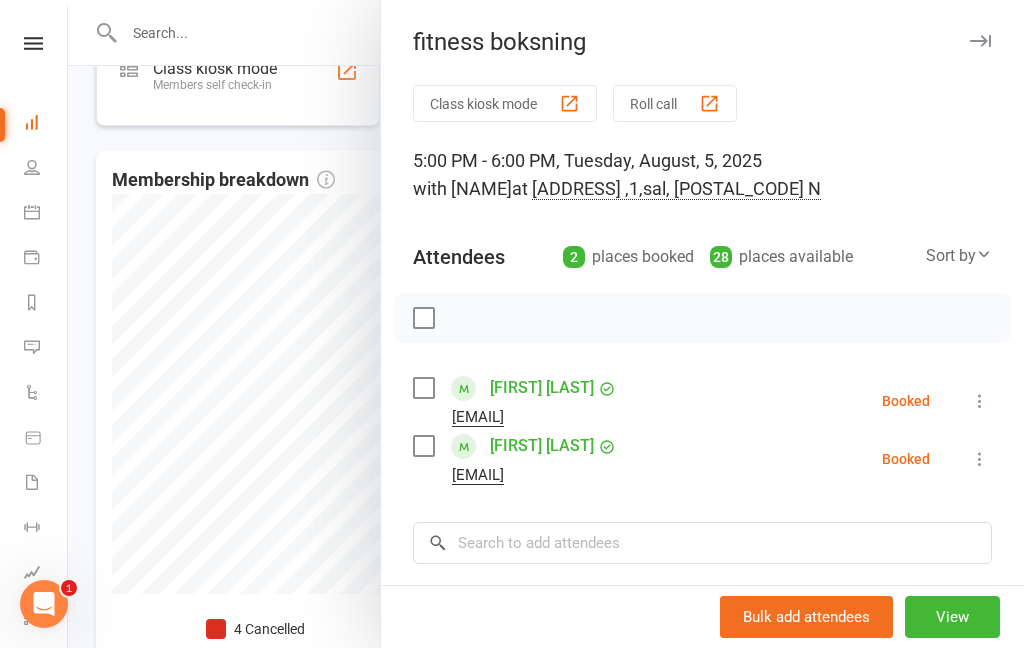 click at bounding box center [546, 324] 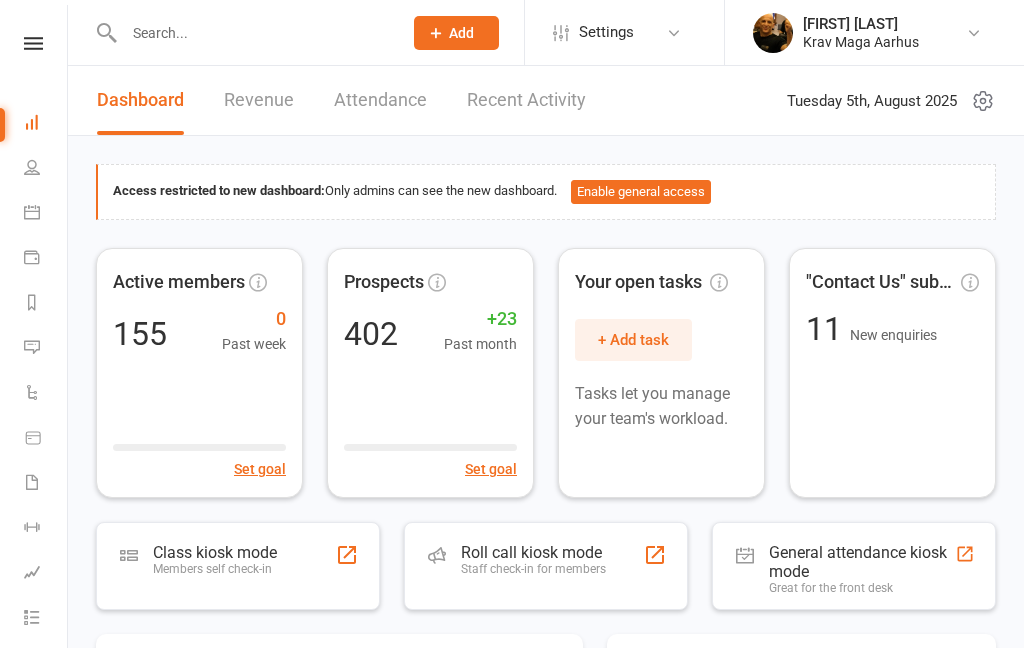 scroll, scrollTop: 0, scrollLeft: 0, axis: both 